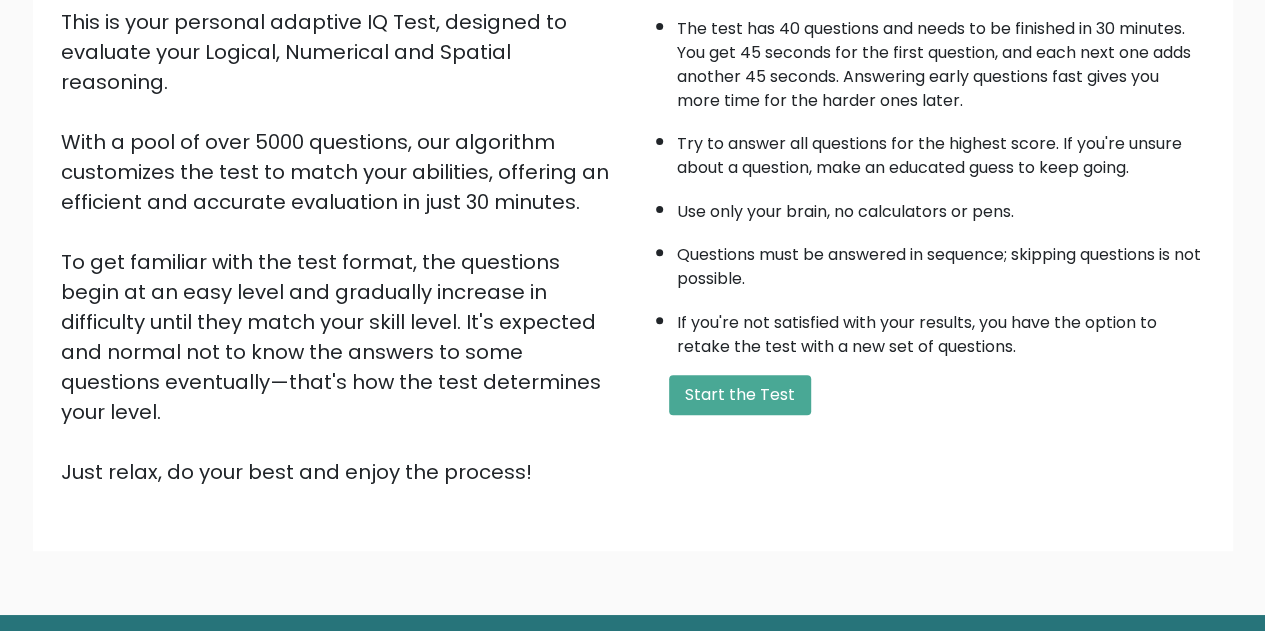 scroll, scrollTop: 284, scrollLeft: 0, axis: vertical 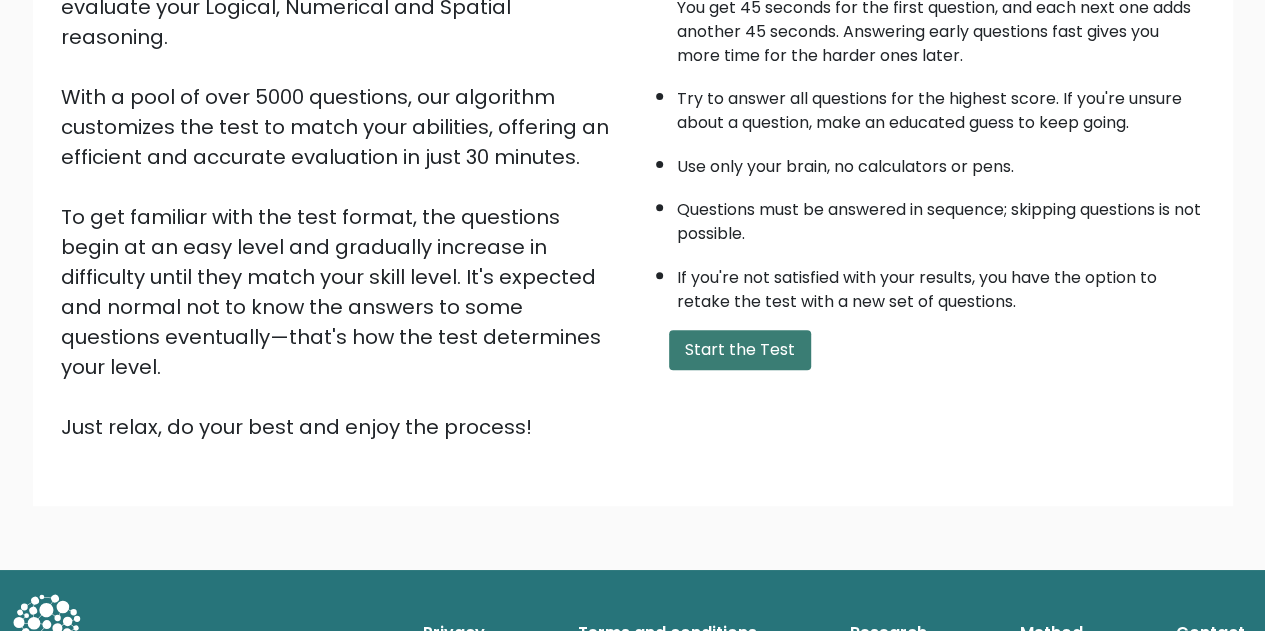 click on "Start the Test" at bounding box center [740, 350] 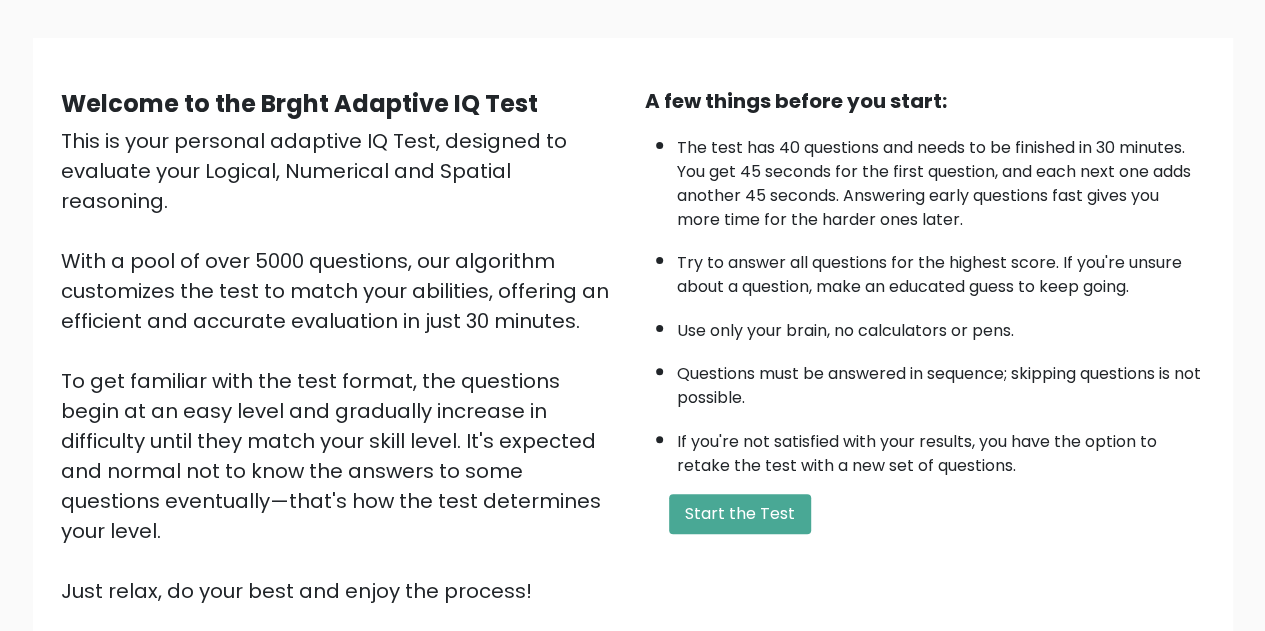scroll, scrollTop: 94, scrollLeft: 0, axis: vertical 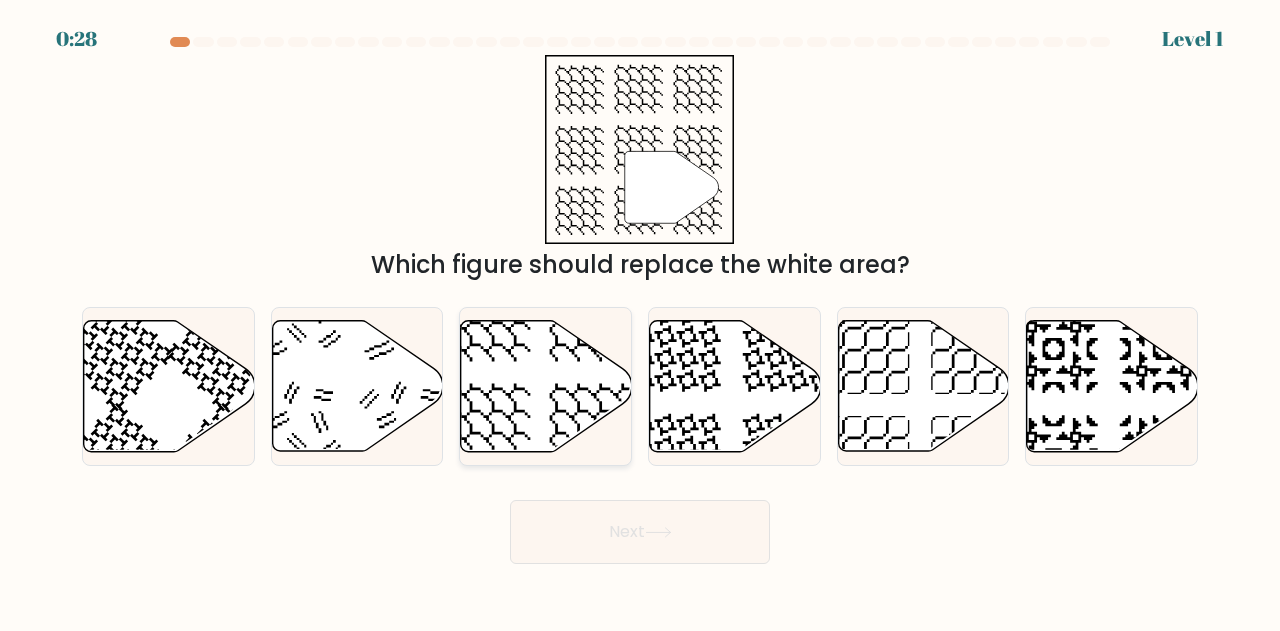 click 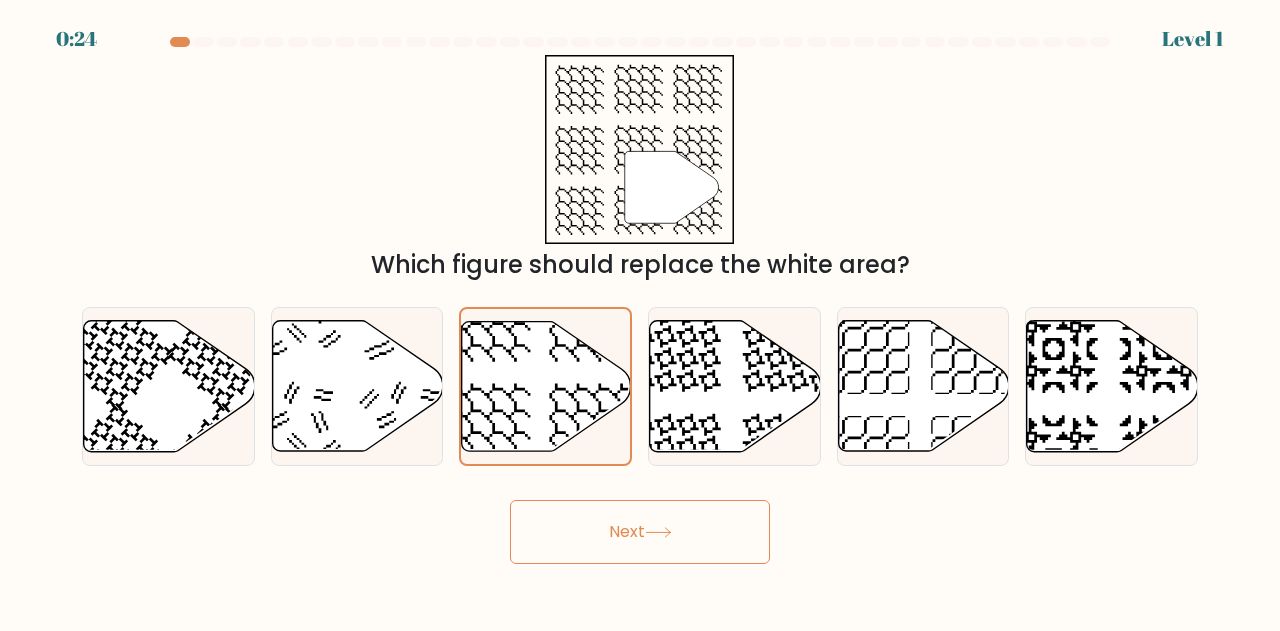 click on "Next" at bounding box center (640, 532) 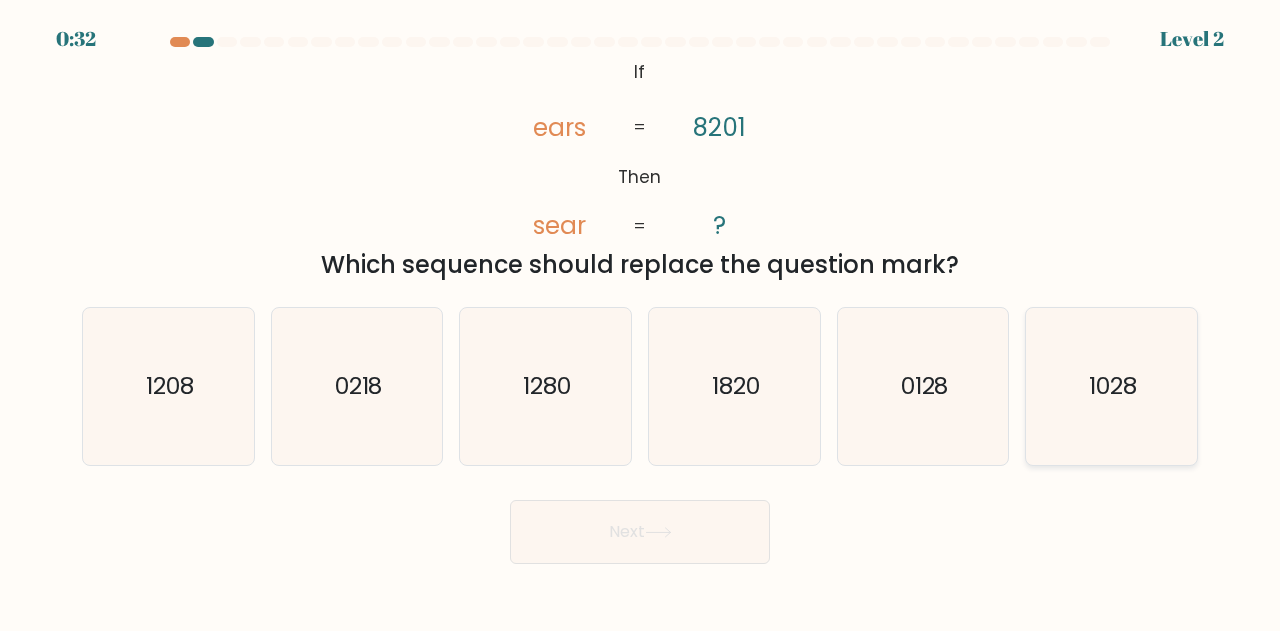 click on "1028" 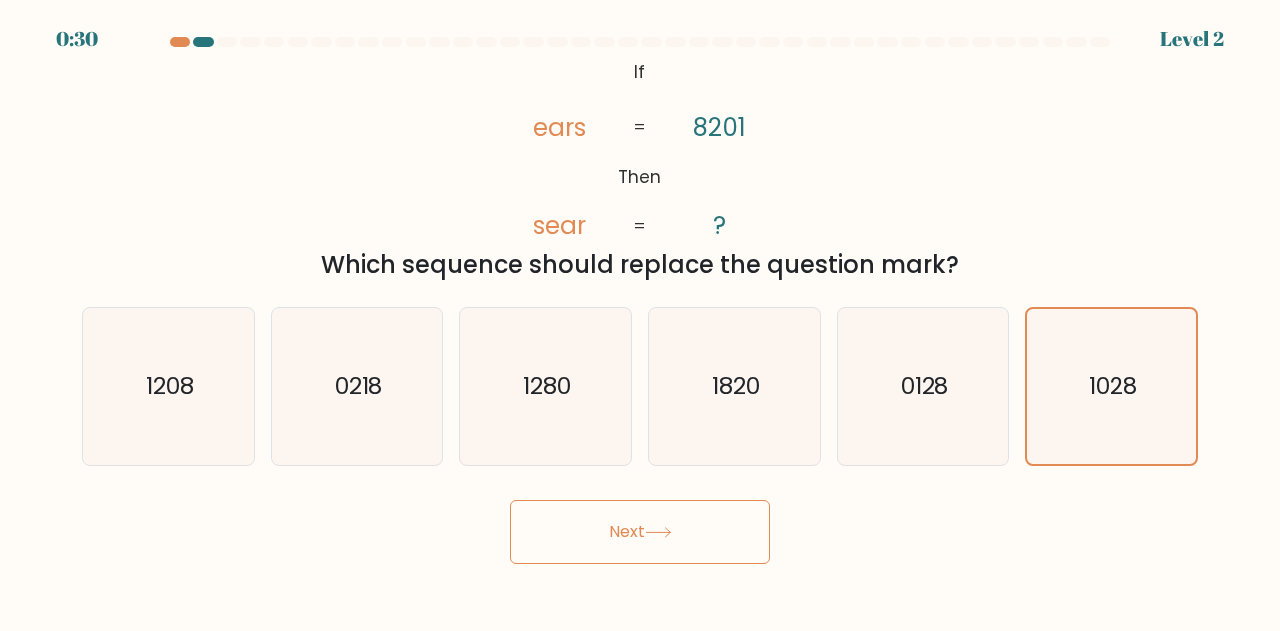 click 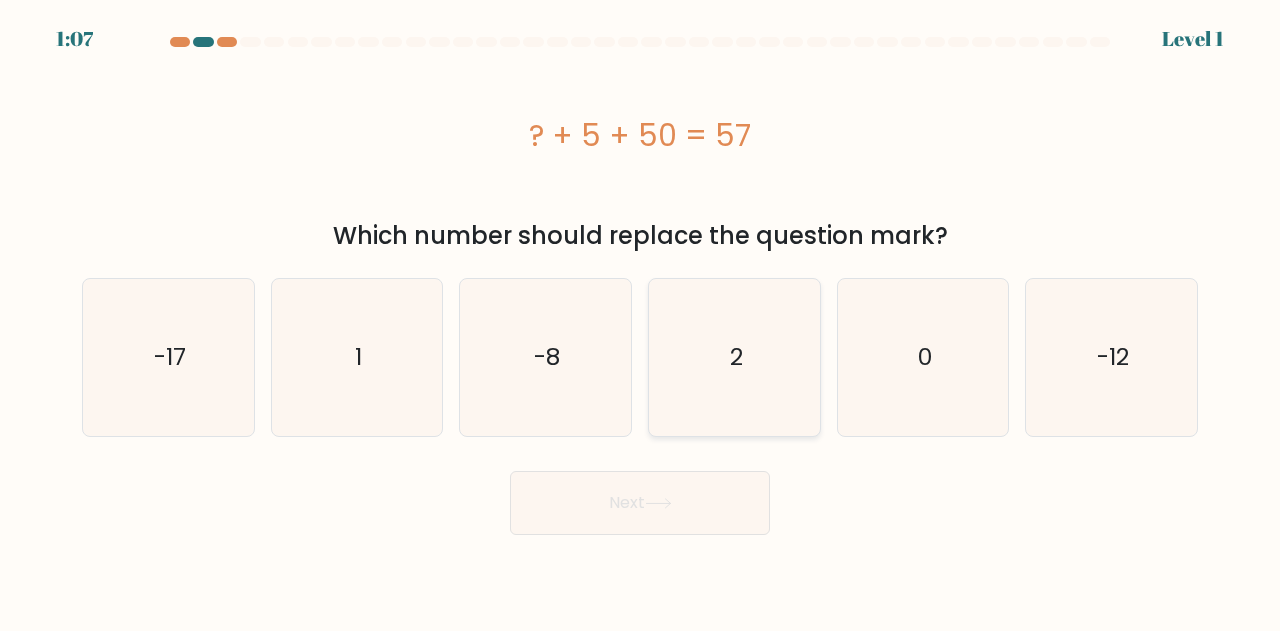 click on "2" 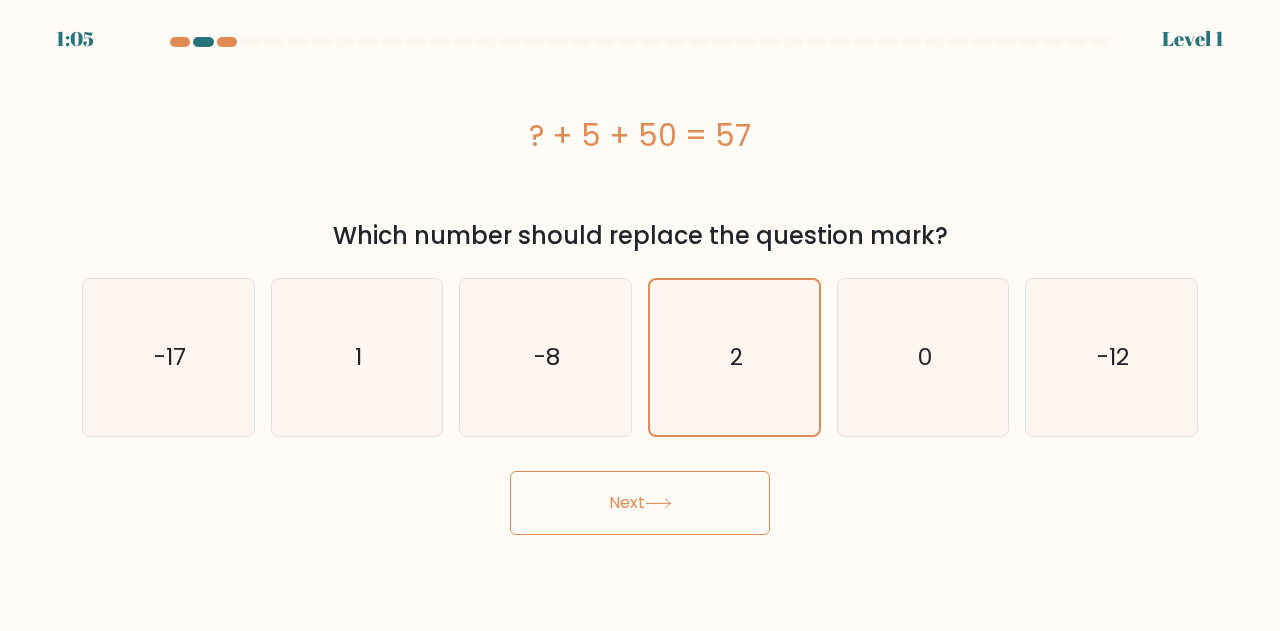 click on "Next" at bounding box center [640, 503] 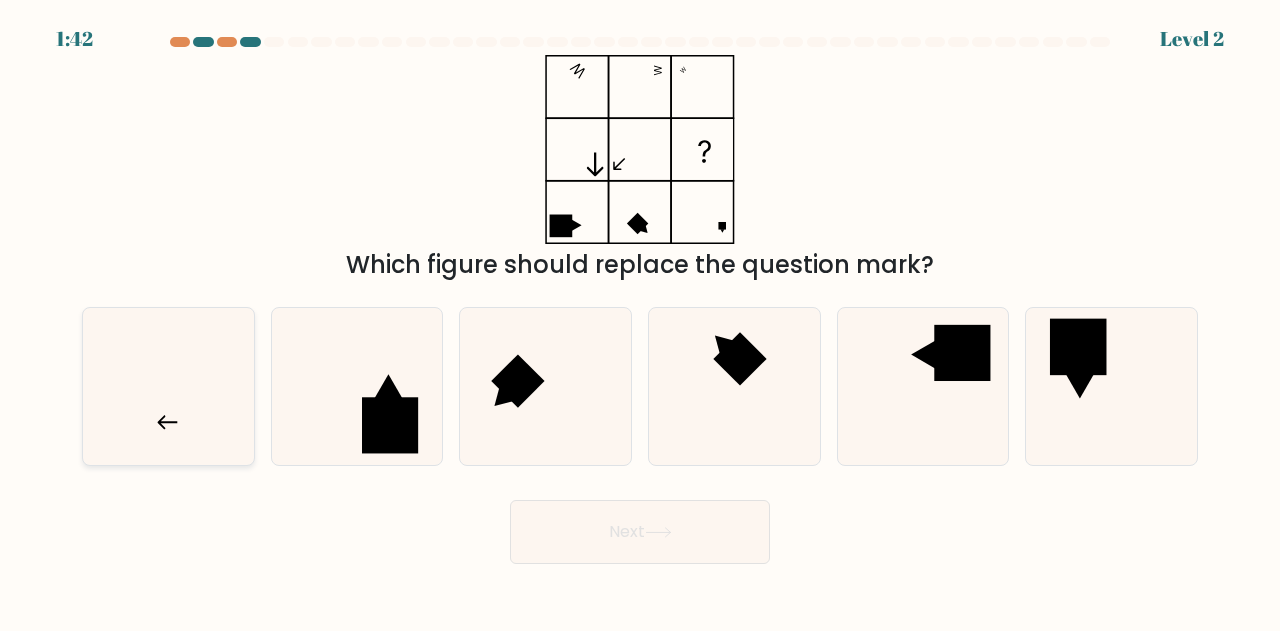 drag, startPoint x: 216, startPoint y: 391, endPoint x: 188, endPoint y: 391, distance: 28 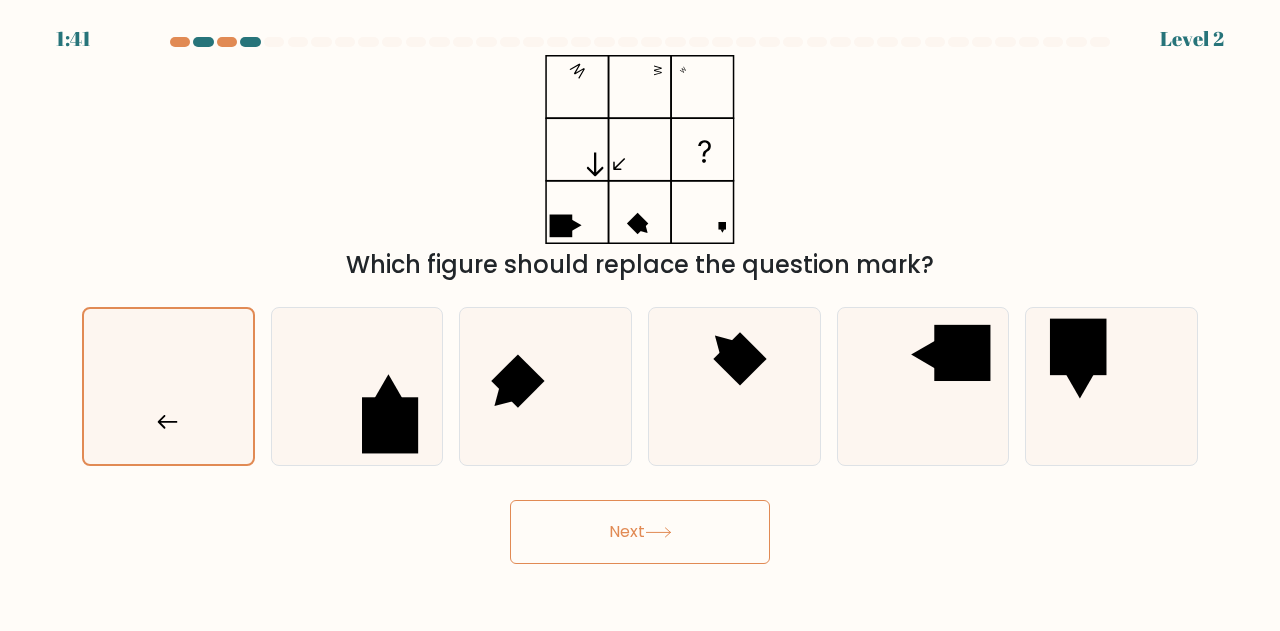 click on "Next" at bounding box center [640, 532] 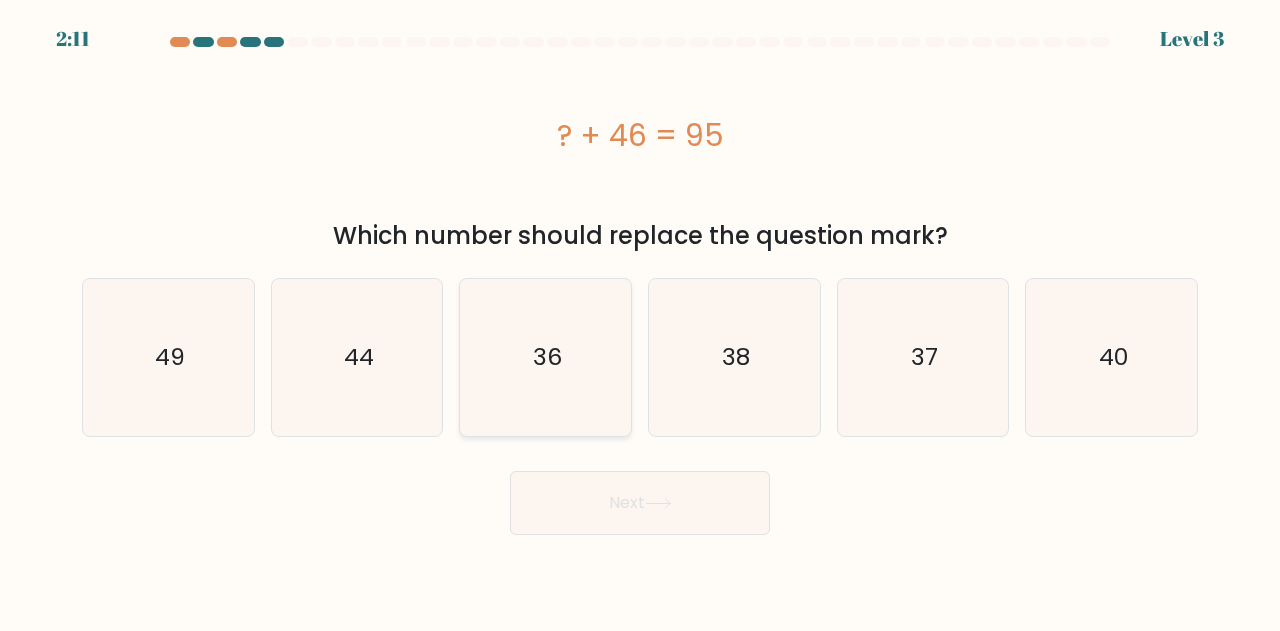click on "36" 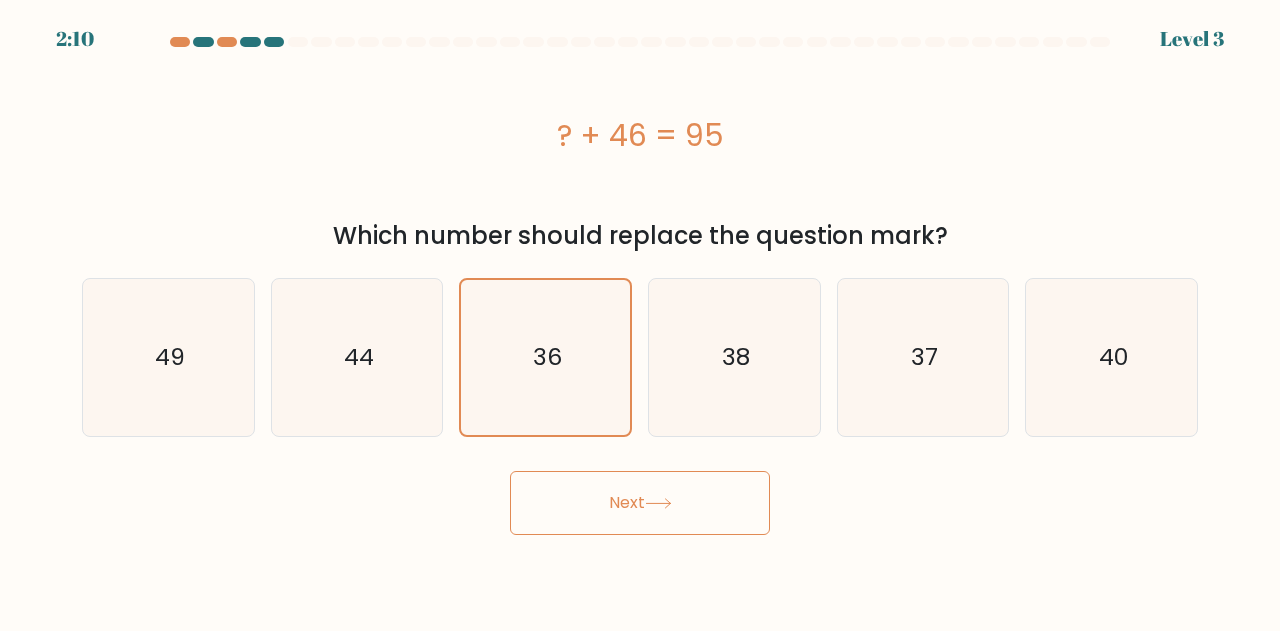 click on "Next" at bounding box center [640, 503] 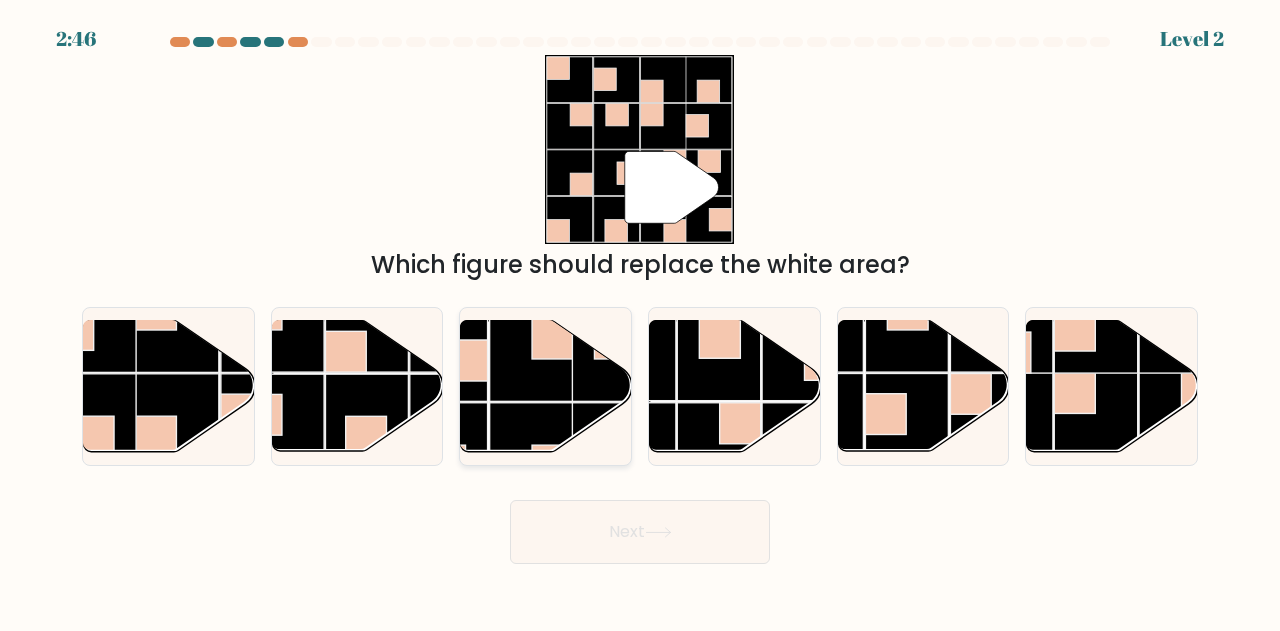 click 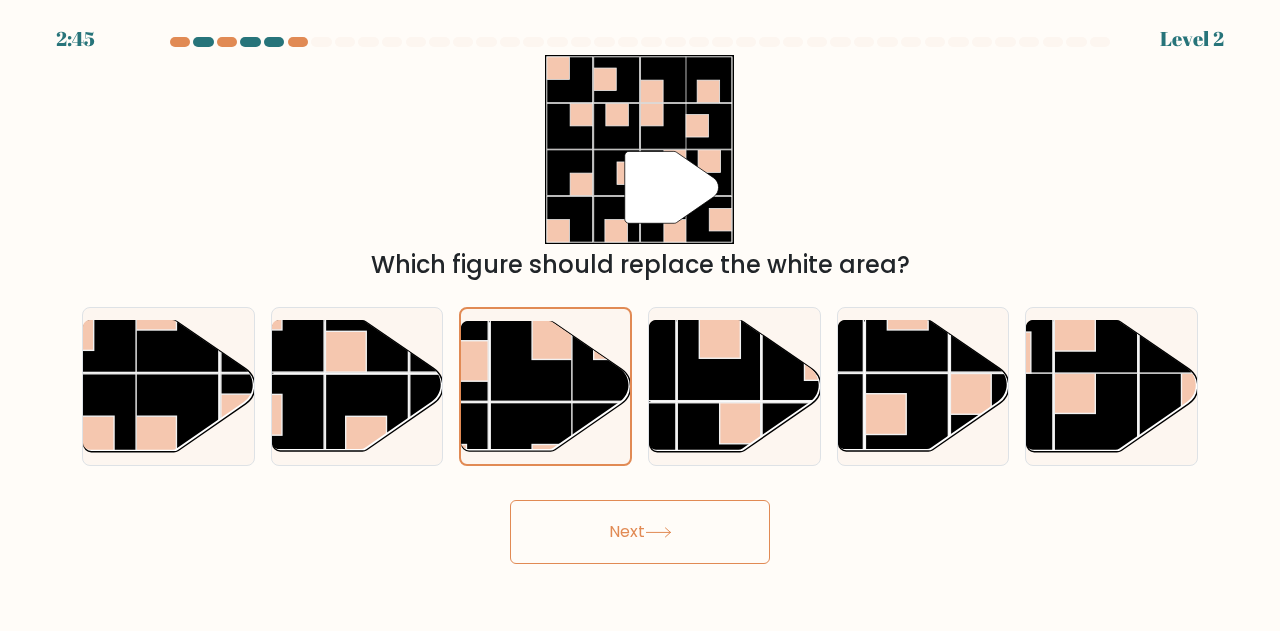 click on "Next" at bounding box center [640, 532] 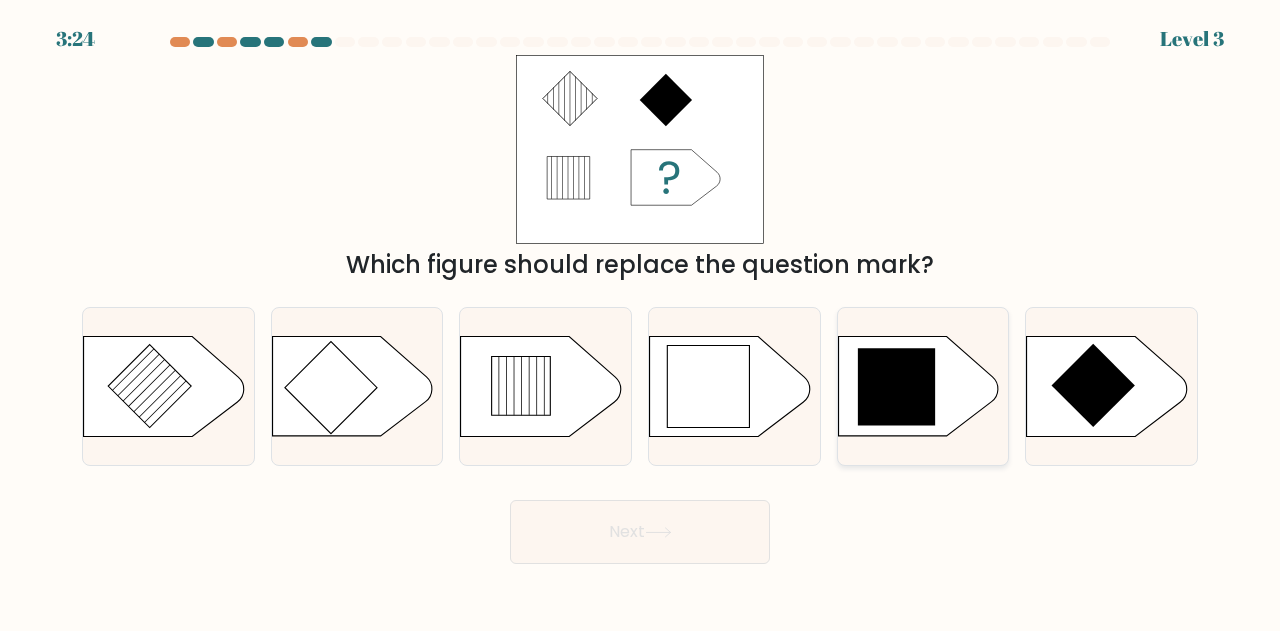 click 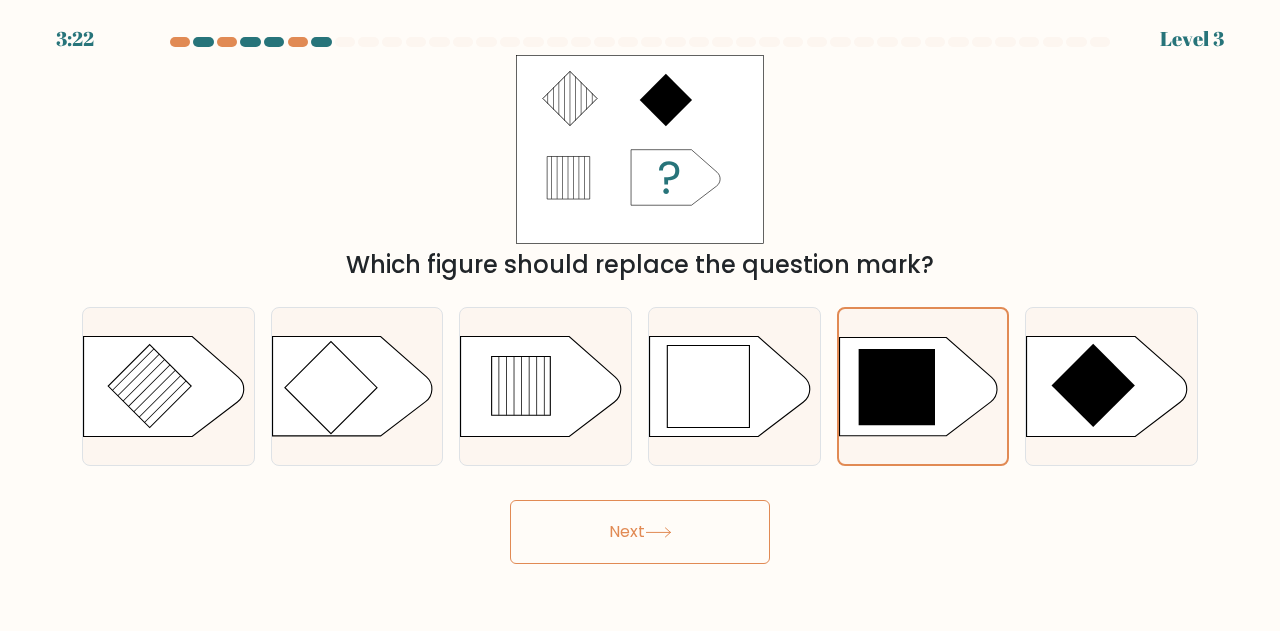 click on "Next" at bounding box center [640, 532] 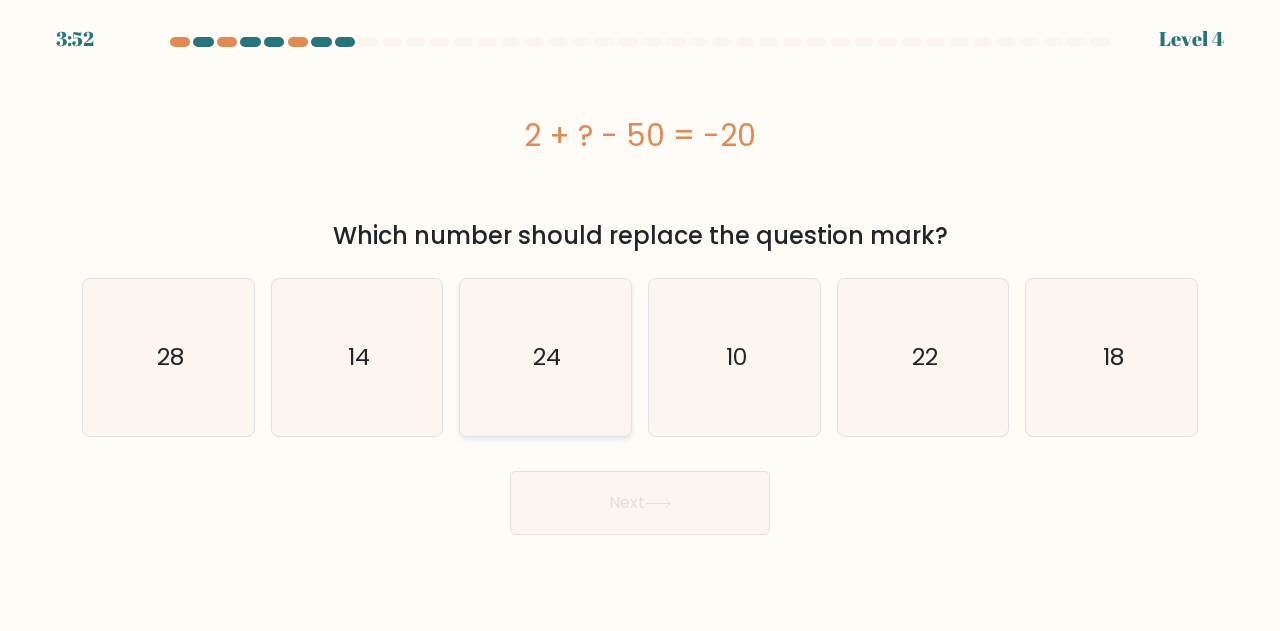 click on "24" 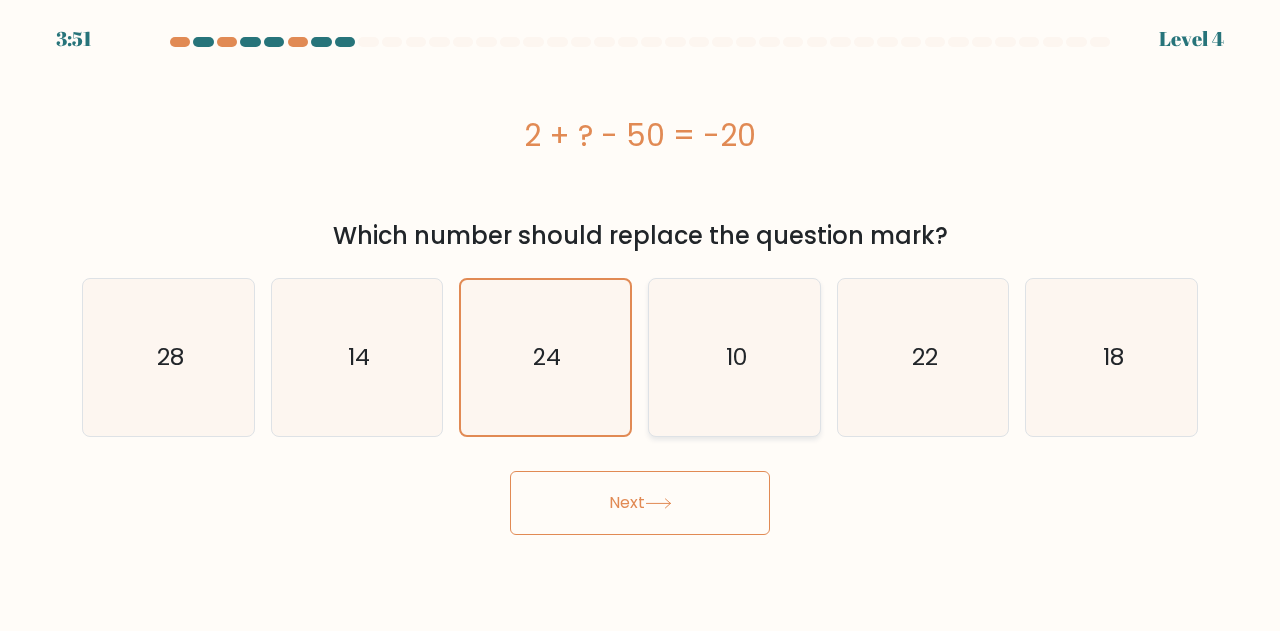 click on "10" 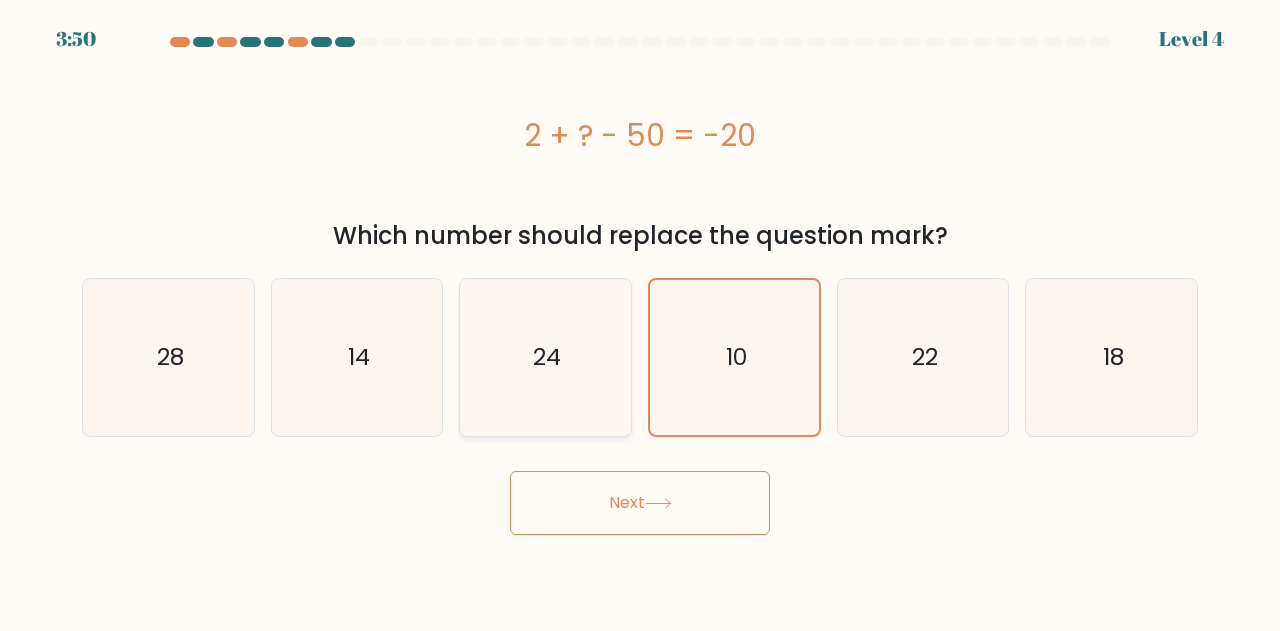click on "24" 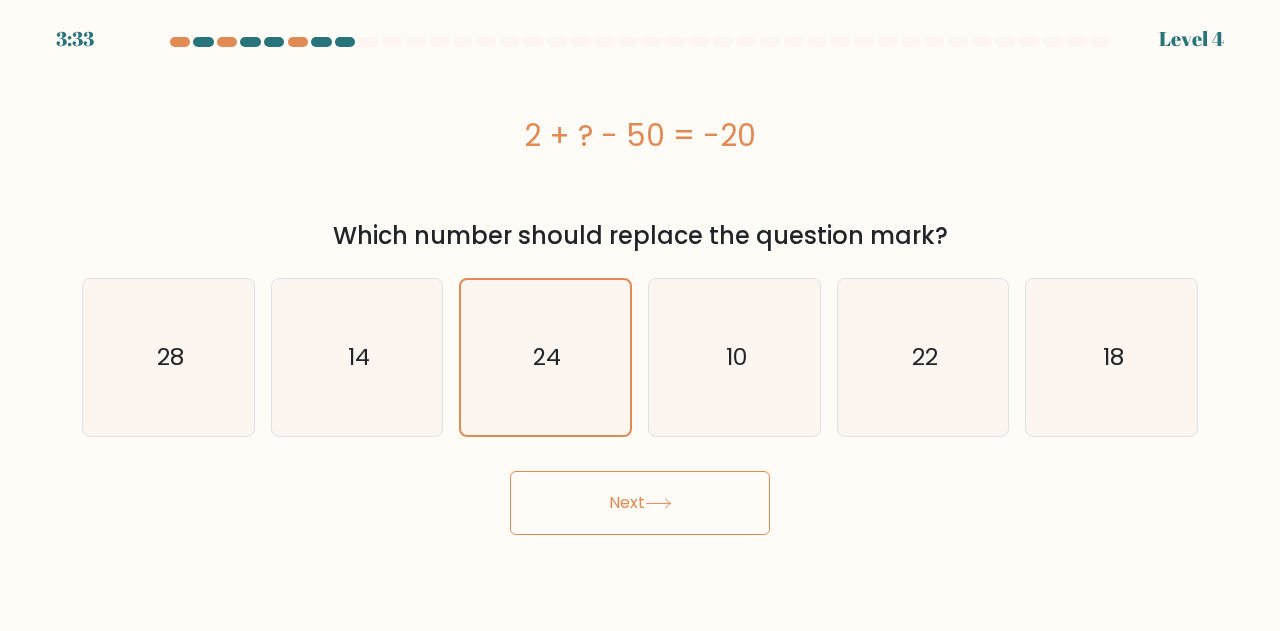 click on "Next" at bounding box center [640, 503] 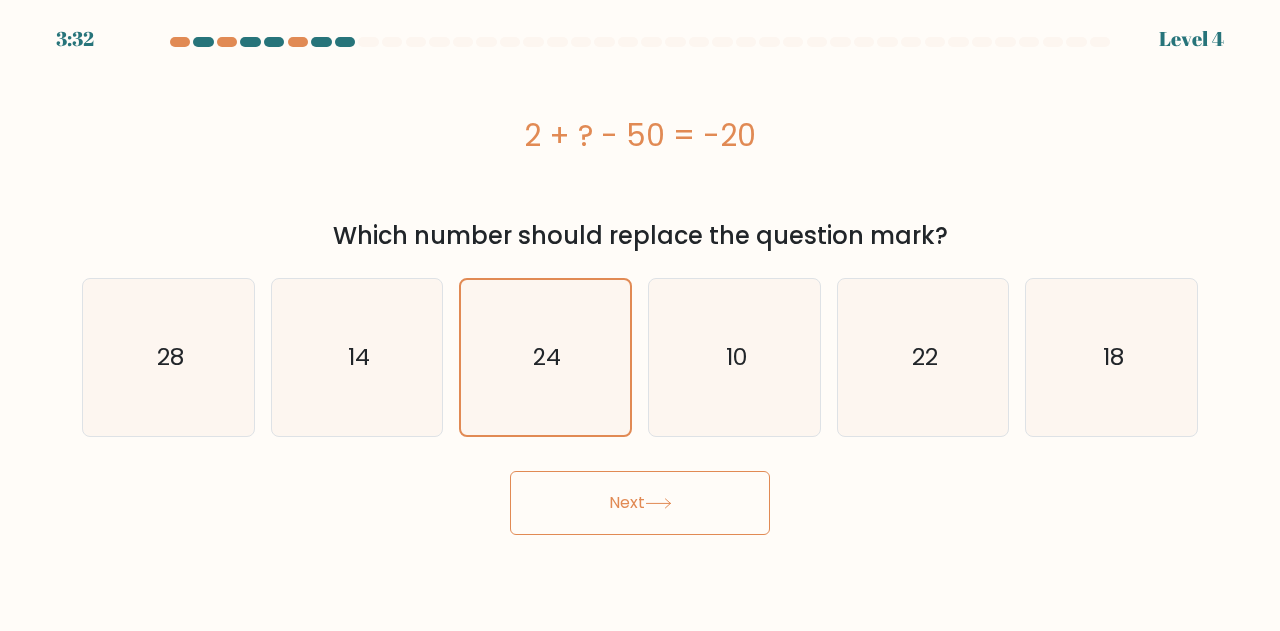 click on "Next" at bounding box center [640, 503] 